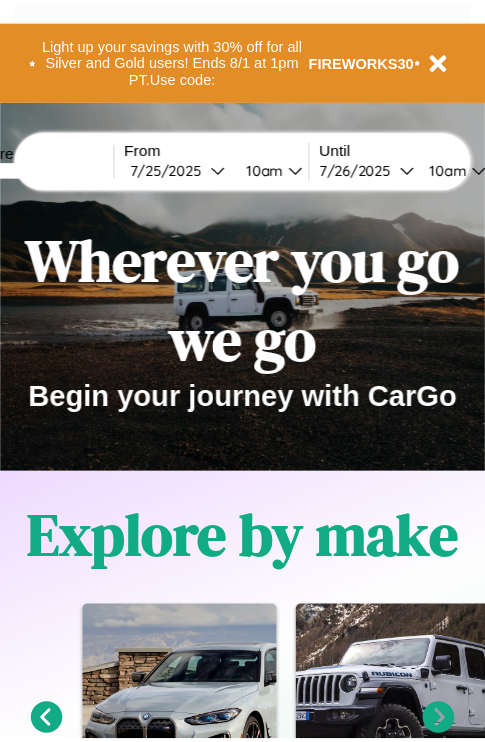 scroll, scrollTop: 0, scrollLeft: 0, axis: both 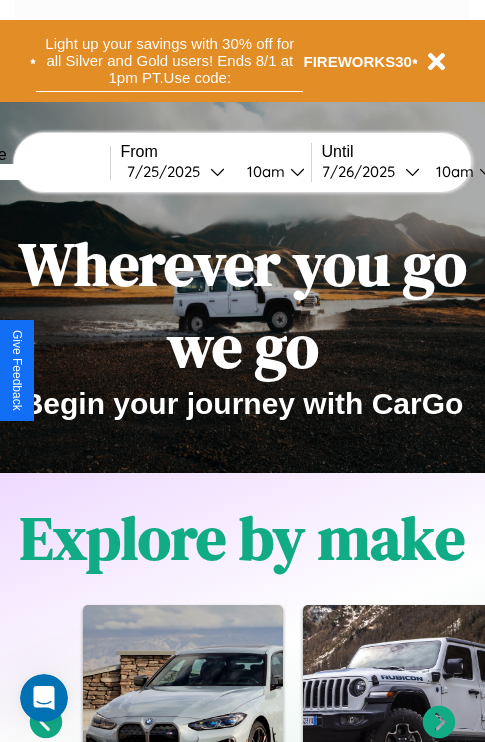 click on "Light up your savings with 30% off for all Silver and Gold users! Ends 8/1 at 1pm PT.  Use code:" at bounding box center (169, 61) 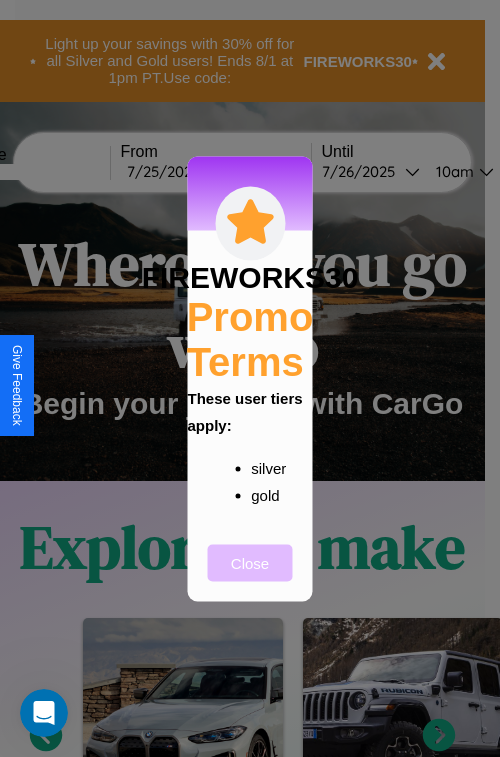 click on "Close" at bounding box center [250, 562] 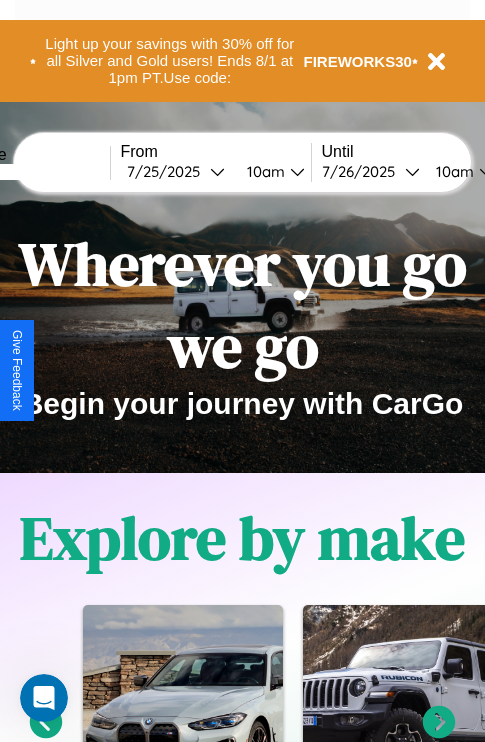 click at bounding box center [35, 172] 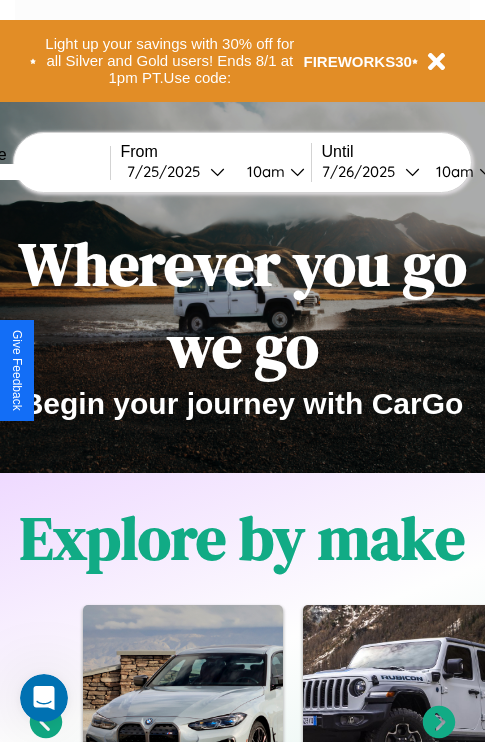 type on "******" 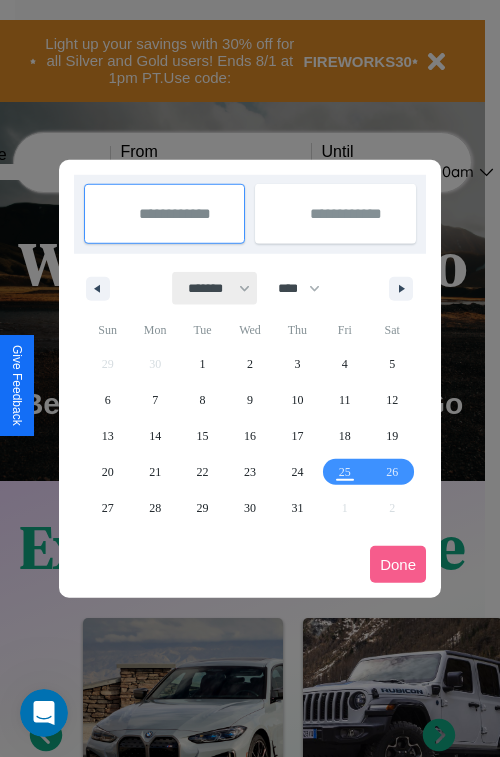 click on "******* ******** ***** ***** *** **** **** ****** ********* ******* ******** ********" at bounding box center (215, 288) 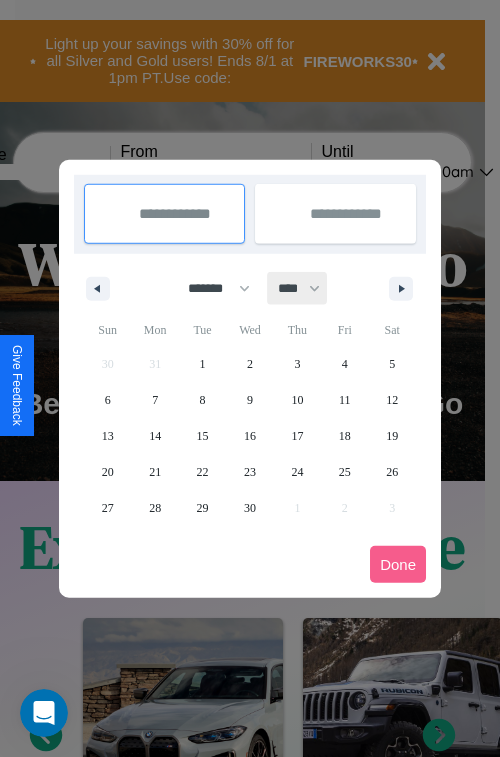 click on "**** **** **** **** **** **** **** **** **** **** **** **** **** **** **** **** **** **** **** **** **** **** **** **** **** **** **** **** **** **** **** **** **** **** **** **** **** **** **** **** **** **** **** **** **** **** **** **** **** **** **** **** **** **** **** **** **** **** **** **** **** **** **** **** **** **** **** **** **** **** **** **** **** **** **** **** **** **** **** **** **** **** **** **** **** **** **** **** **** **** **** **** **** **** **** **** **** **** **** **** **** **** **** **** **** **** **** **** **** **** **** **** **** **** **** **** **** **** **** **** ****" at bounding box center [298, 288] 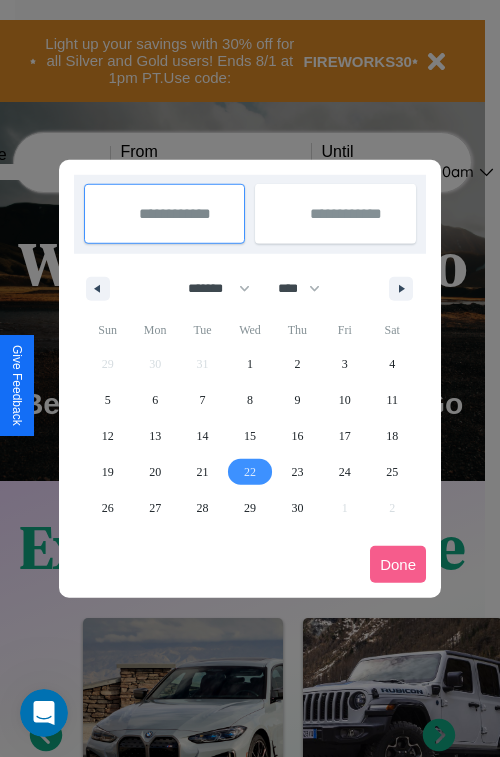 click on "22" at bounding box center [250, 472] 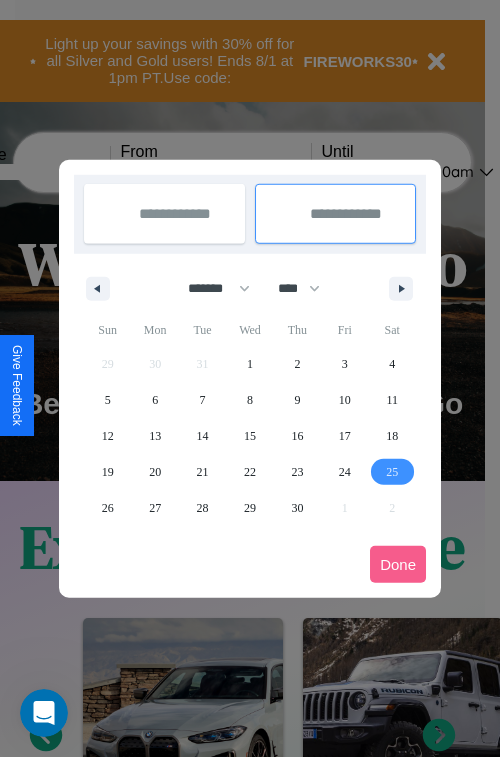 click on "25" at bounding box center [392, 472] 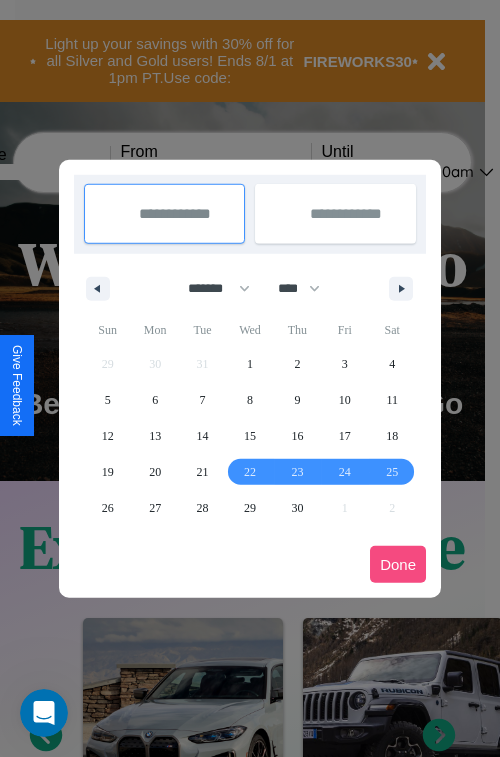 click on "Done" at bounding box center [398, 564] 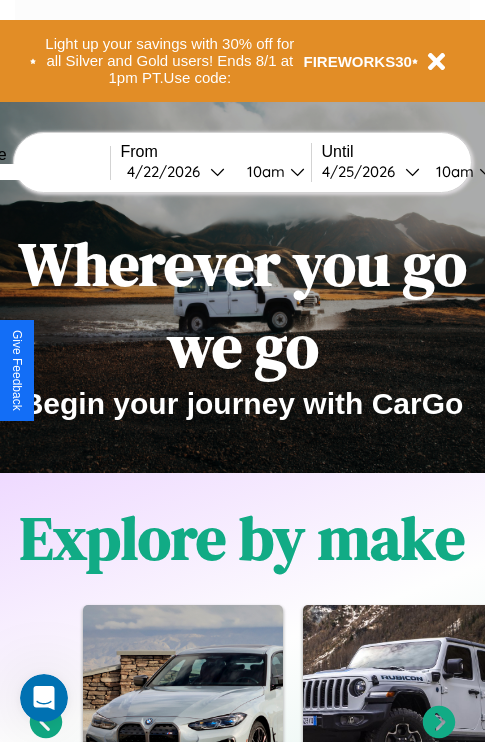 scroll, scrollTop: 0, scrollLeft: 77, axis: horizontal 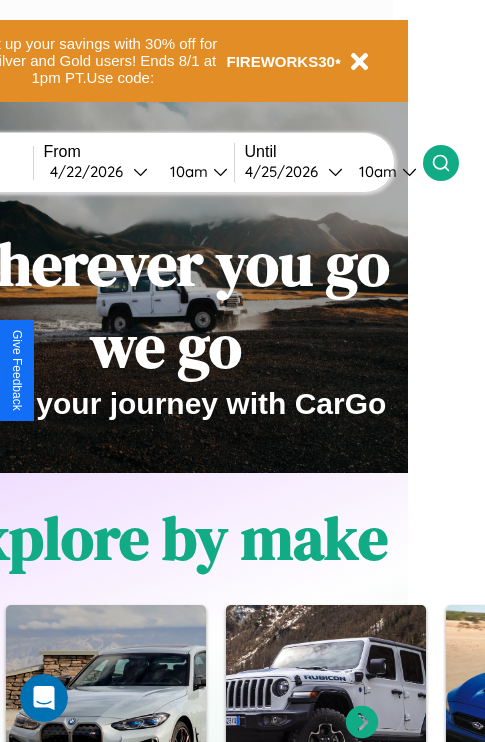 click 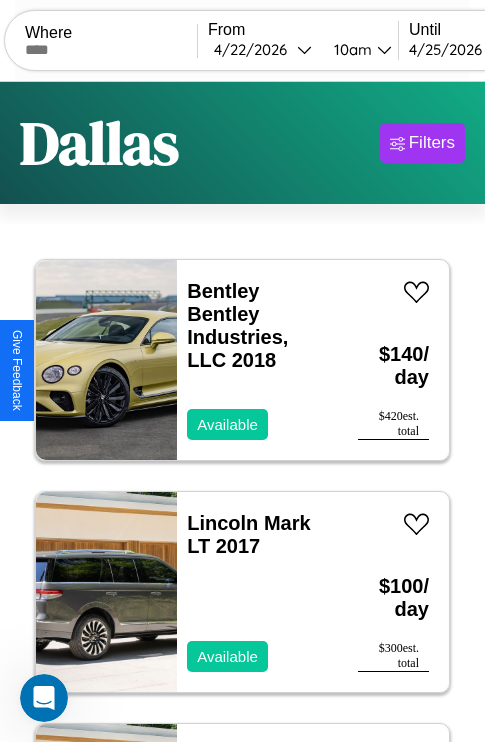 scroll, scrollTop: 95, scrollLeft: 0, axis: vertical 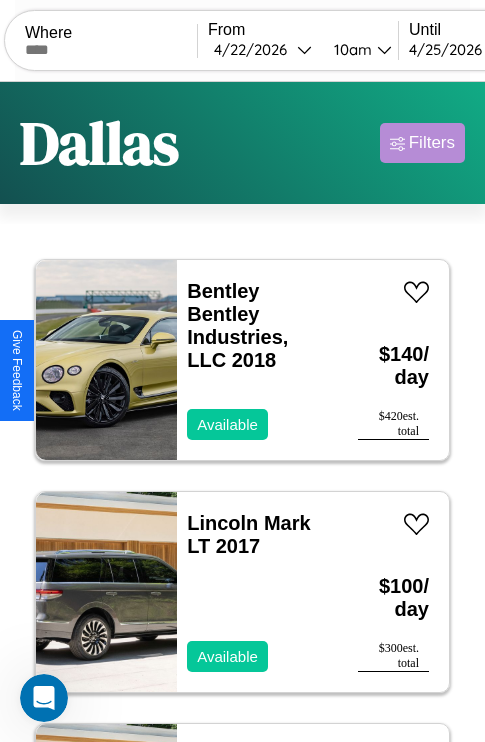 click on "Filters" at bounding box center (432, 143) 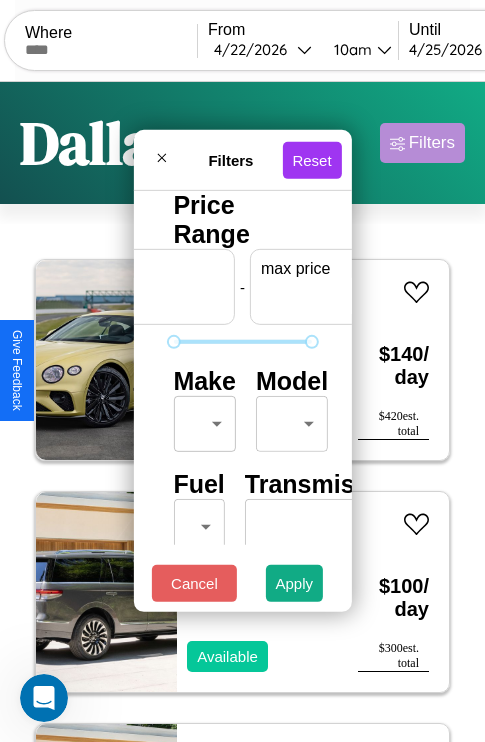 scroll, scrollTop: 0, scrollLeft: 124, axis: horizontal 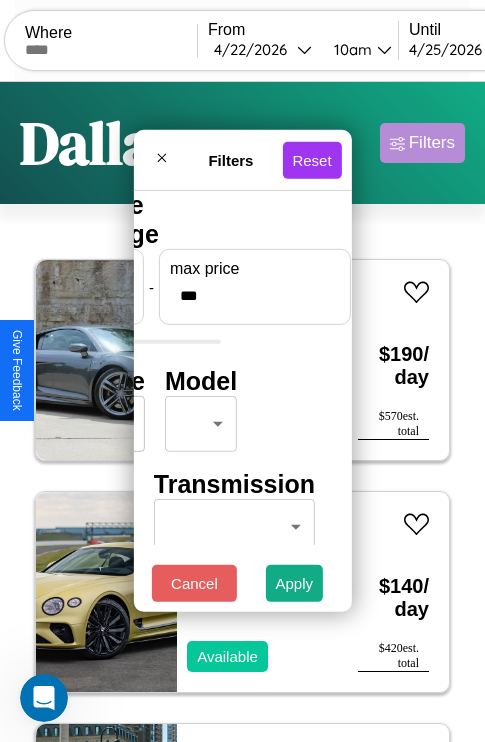 type on "***" 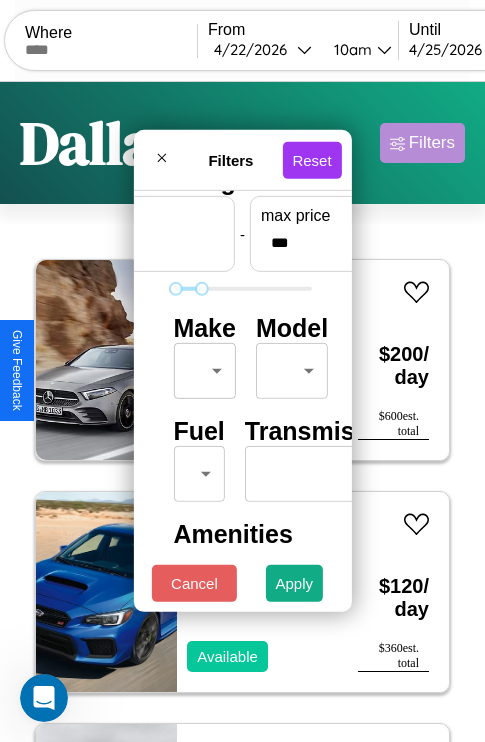 scroll, scrollTop: 59, scrollLeft: 0, axis: vertical 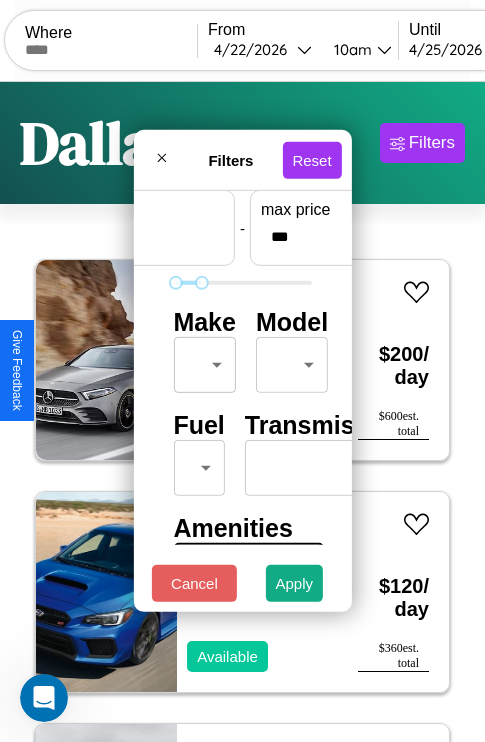 type on "**" 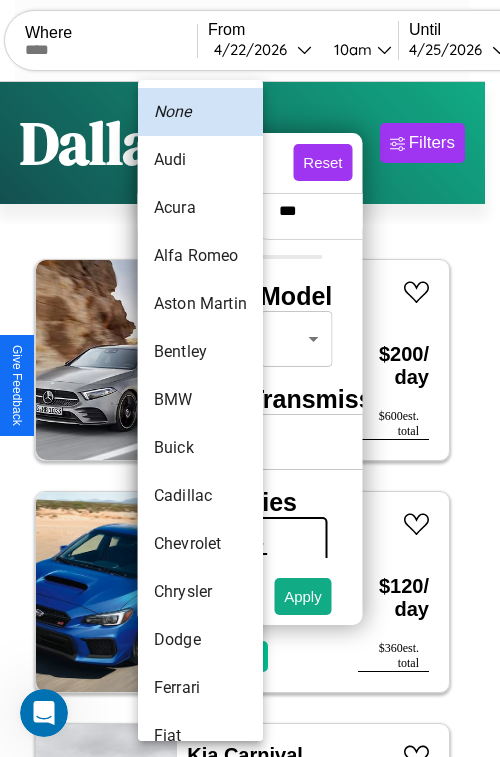 click on "Audi" at bounding box center (200, 160) 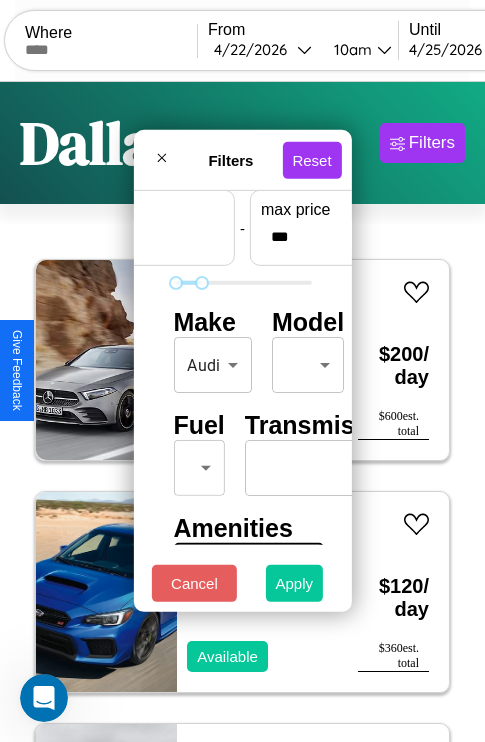click on "Apply" at bounding box center (295, 583) 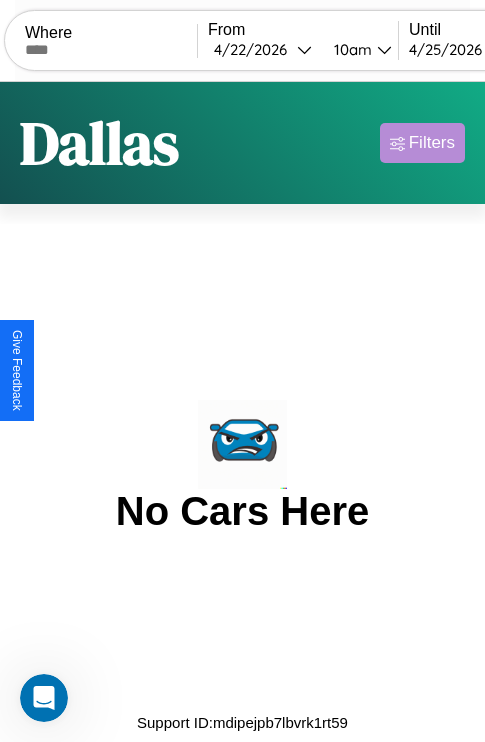 click on "Filters" at bounding box center [432, 143] 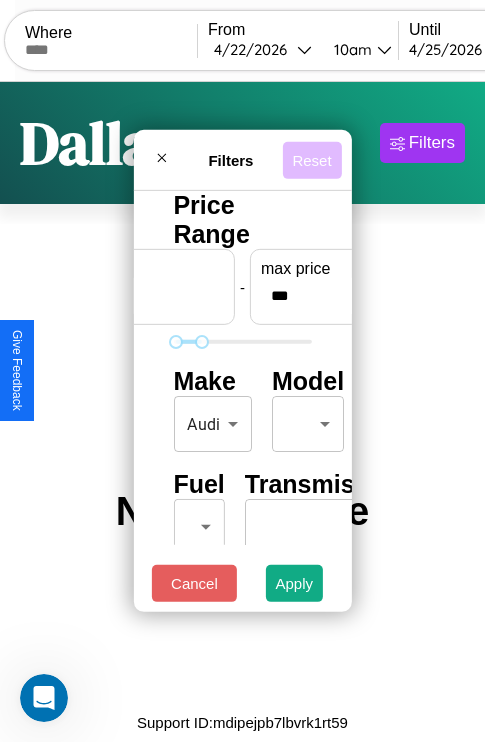 click on "Reset" at bounding box center [311, 159] 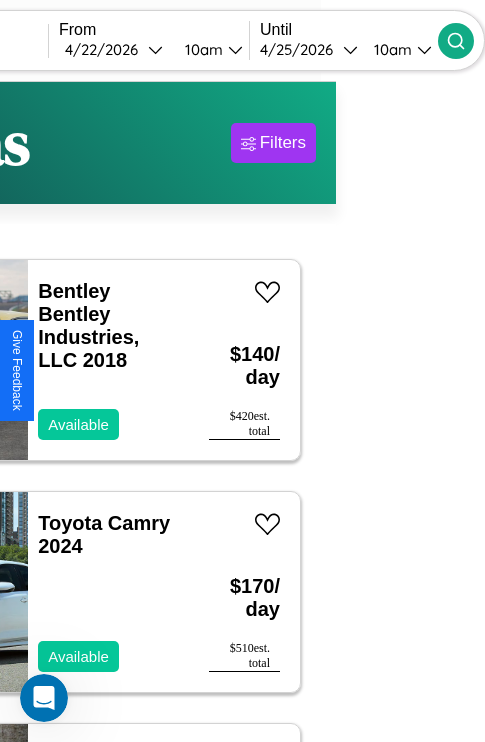 type on "**********" 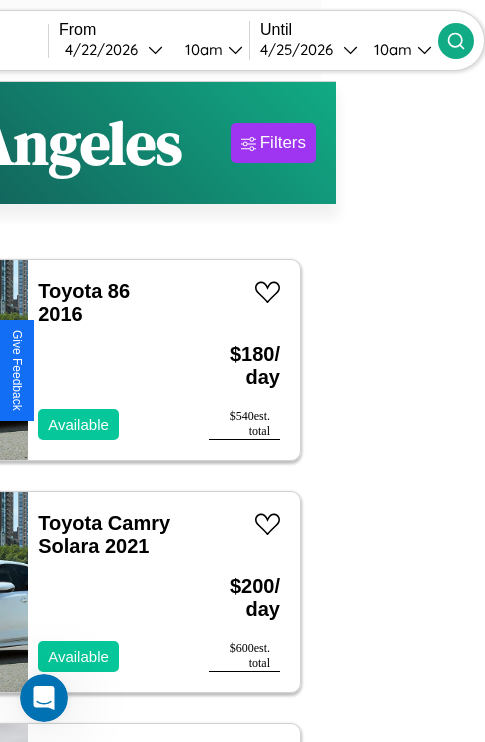 scroll, scrollTop: 95, scrollLeft: 35, axis: both 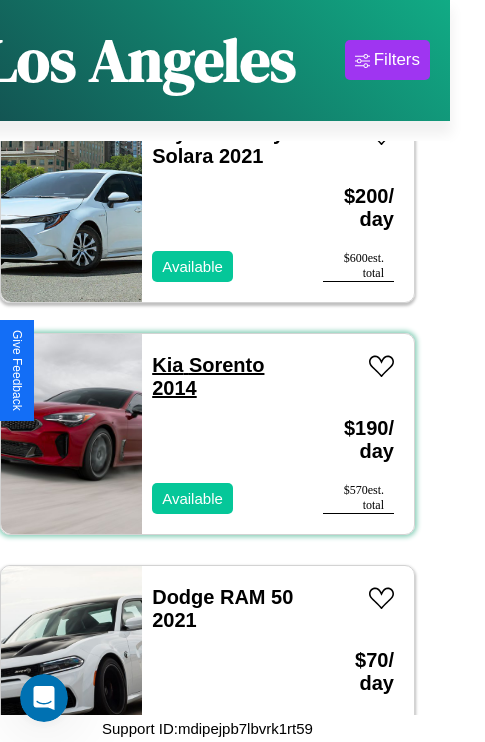 click on "Kia   Sorento   2014" at bounding box center [208, 376] 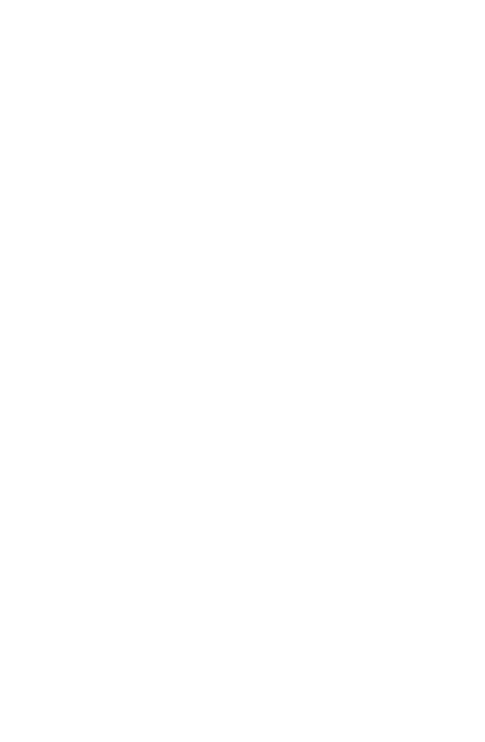 scroll, scrollTop: 0, scrollLeft: 0, axis: both 